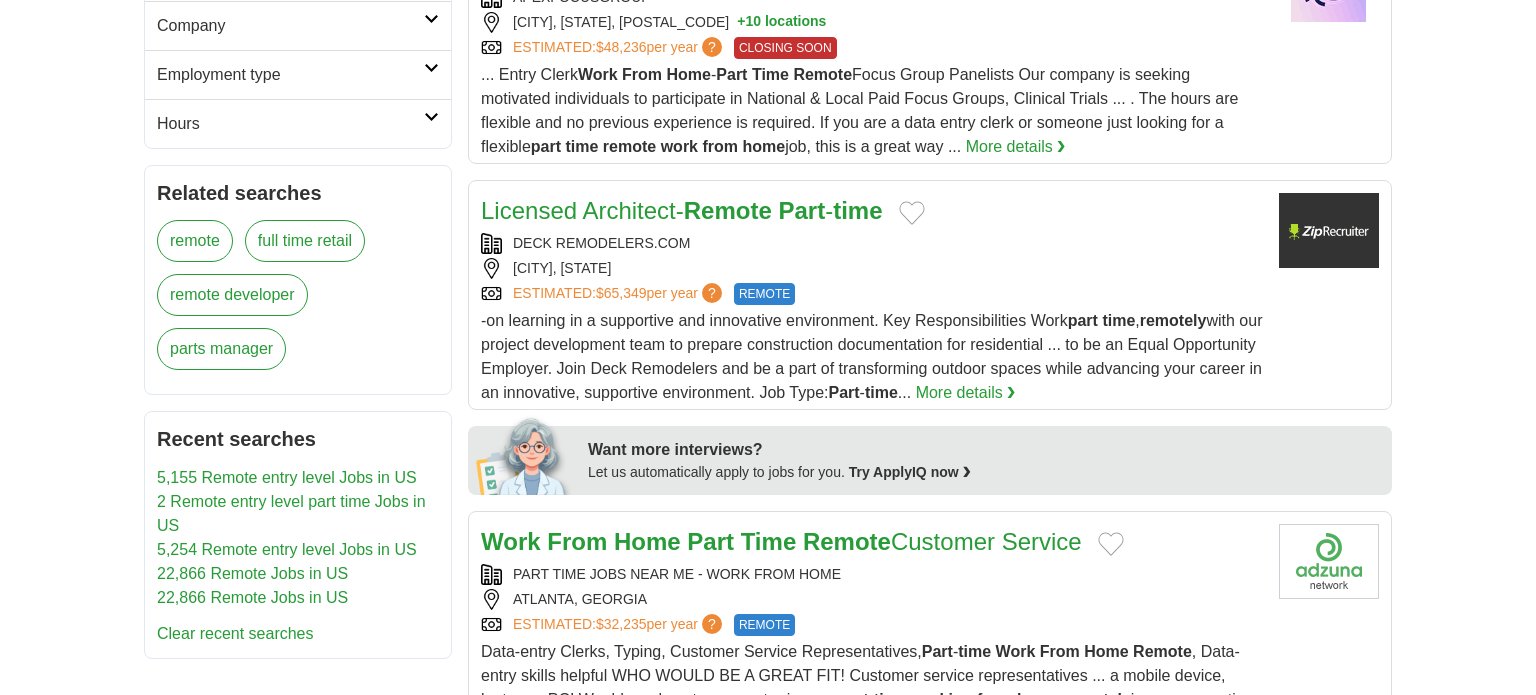scroll, scrollTop: 1012, scrollLeft: 0, axis: vertical 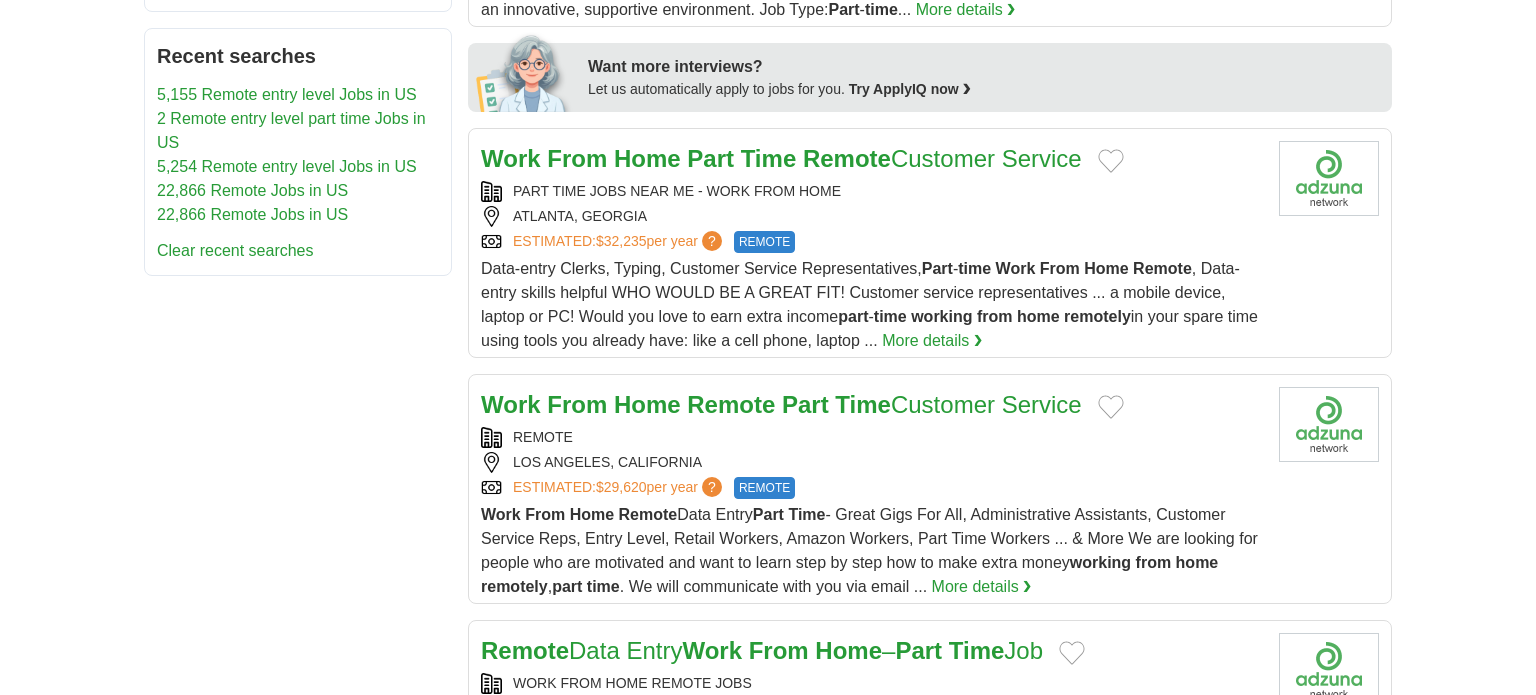 click on "Login
Register
Advertise
55,217
Remote part time Jobs in US
Salary
Salary
Select a salary range
Salary from
from $10,000
from $20,000
from $40,000
from $60,000
from $80,000
from $100,000
per year" at bounding box center [768, 678] 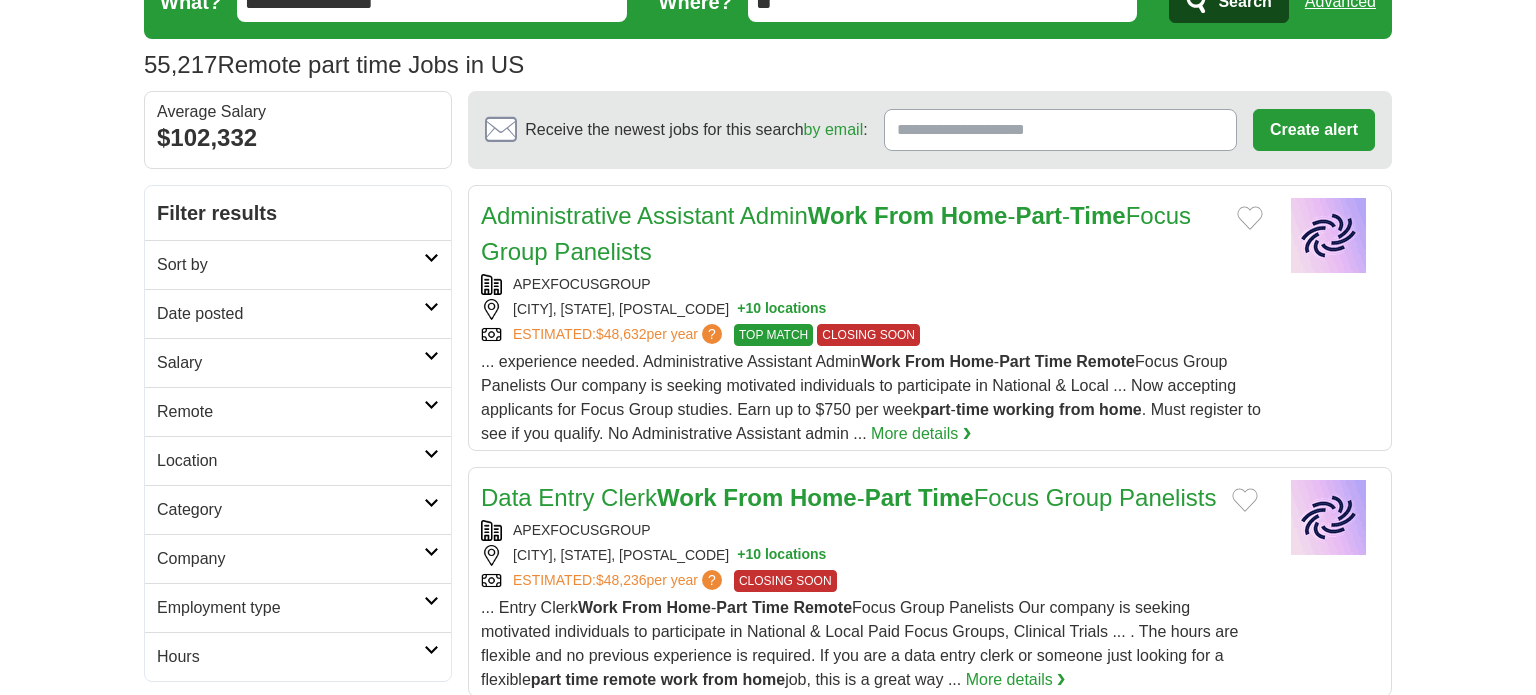 scroll, scrollTop: 0, scrollLeft: 0, axis: both 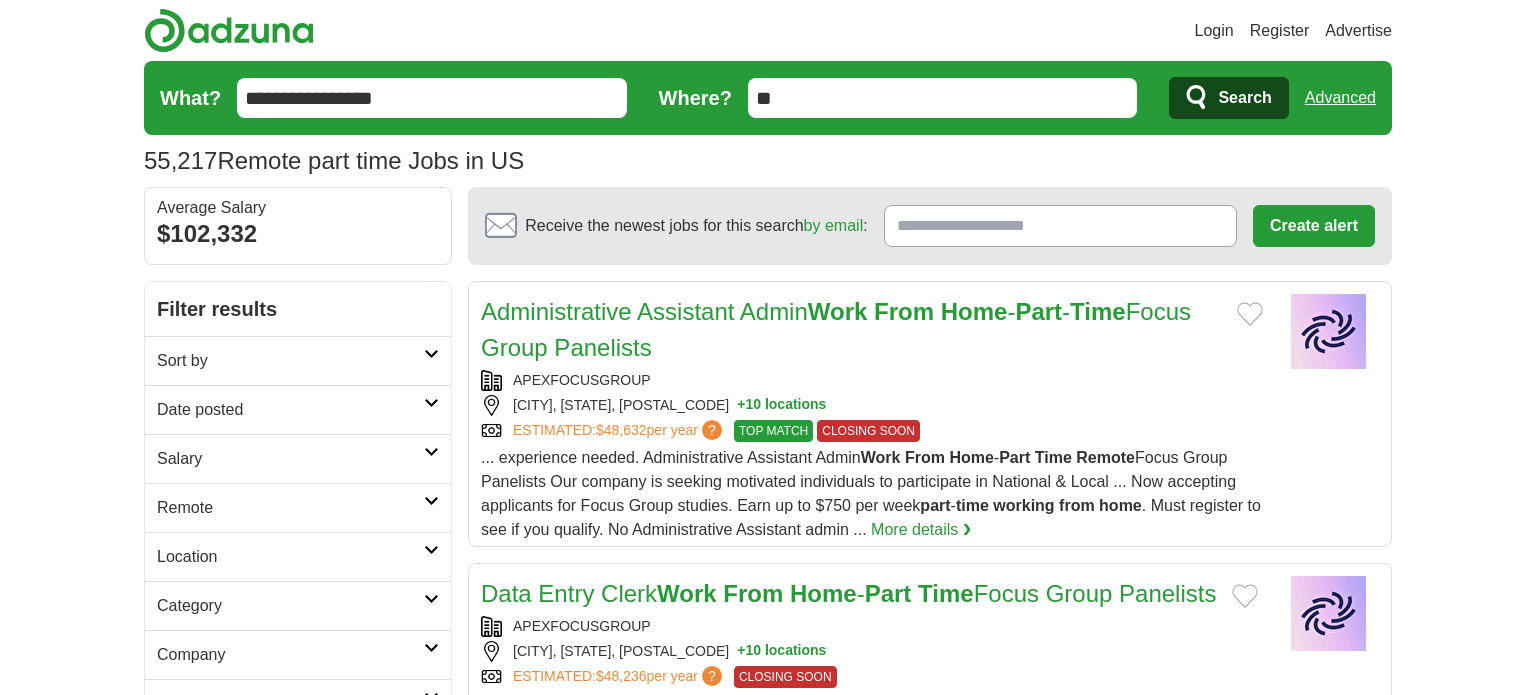 click on "Date posted" at bounding box center [290, 410] 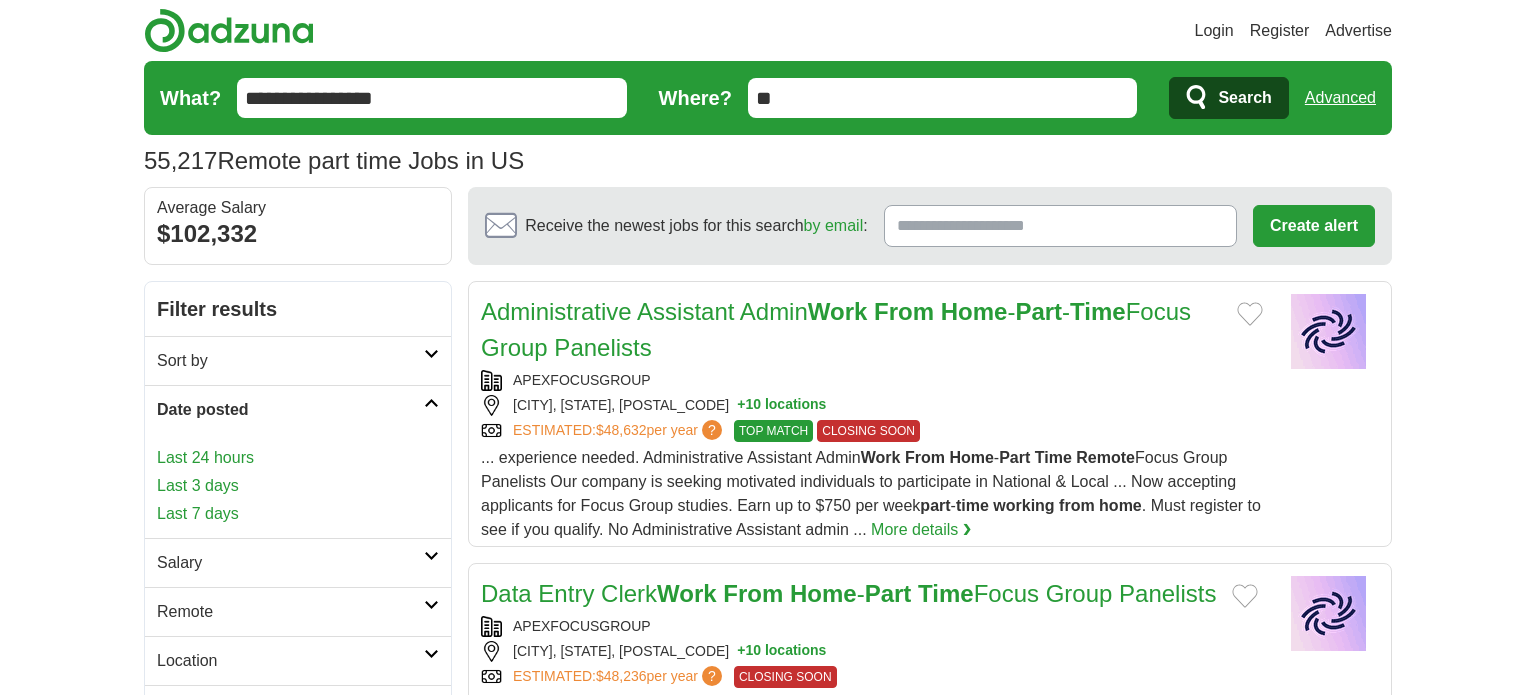 click on "Last 3 days" at bounding box center (298, 486) 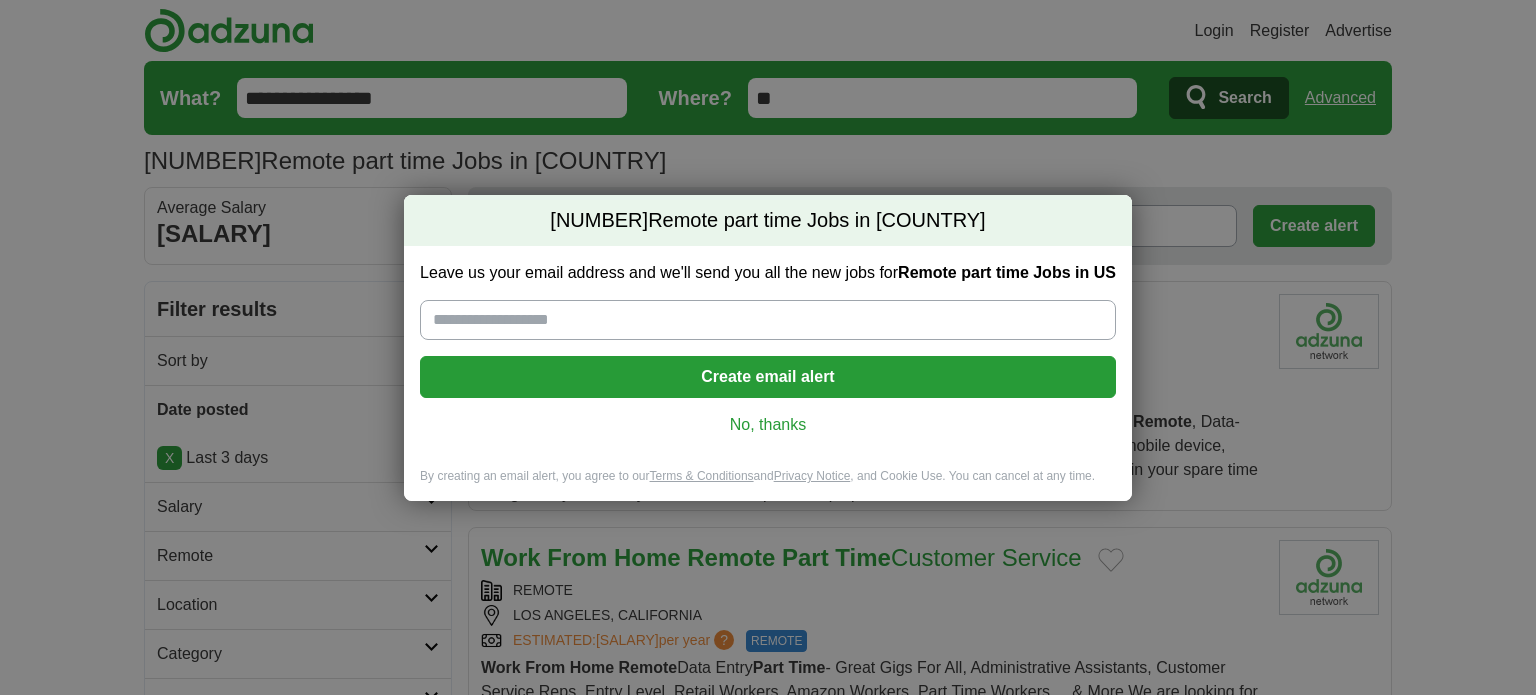 scroll, scrollTop: 0, scrollLeft: 0, axis: both 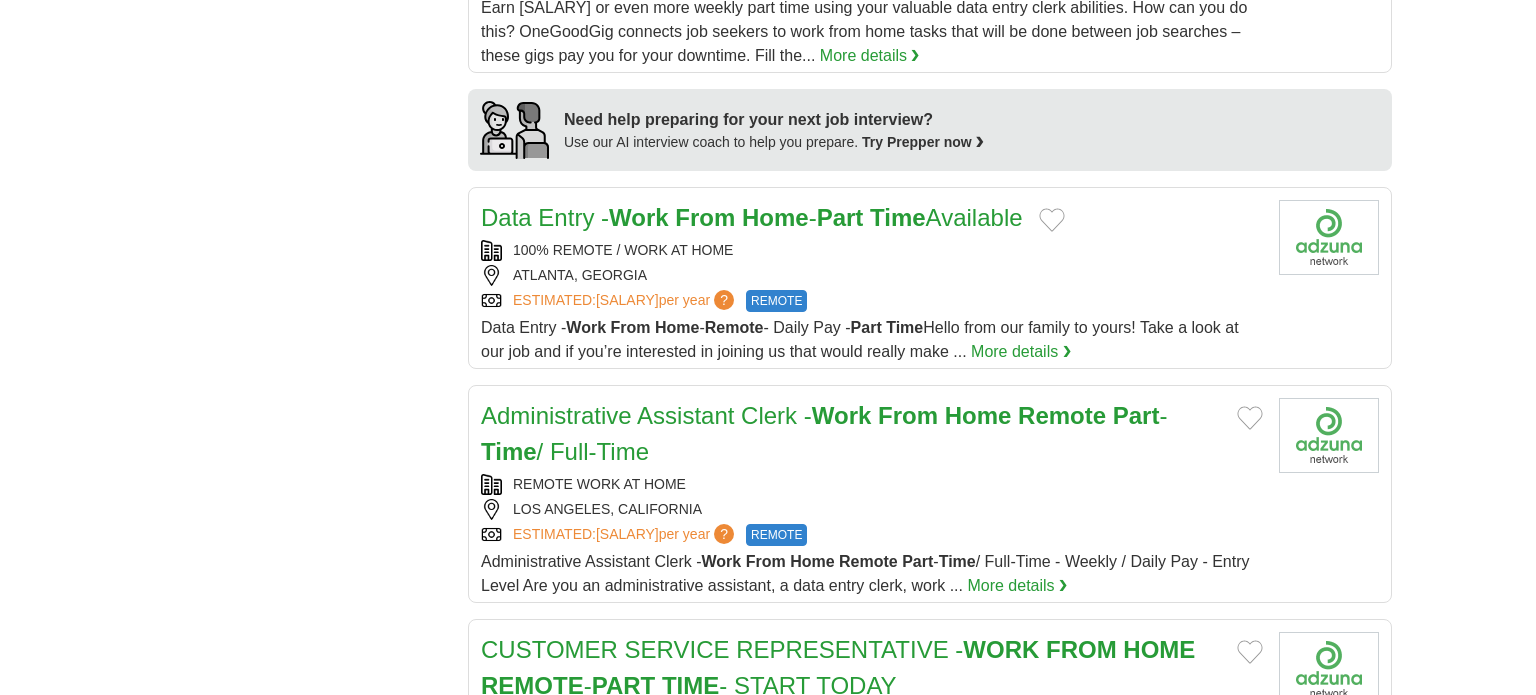 click on "Administrative Assistant Clerk -  Work   From   Home   Remote   Part - Time  / Full-Time" at bounding box center [824, 433] 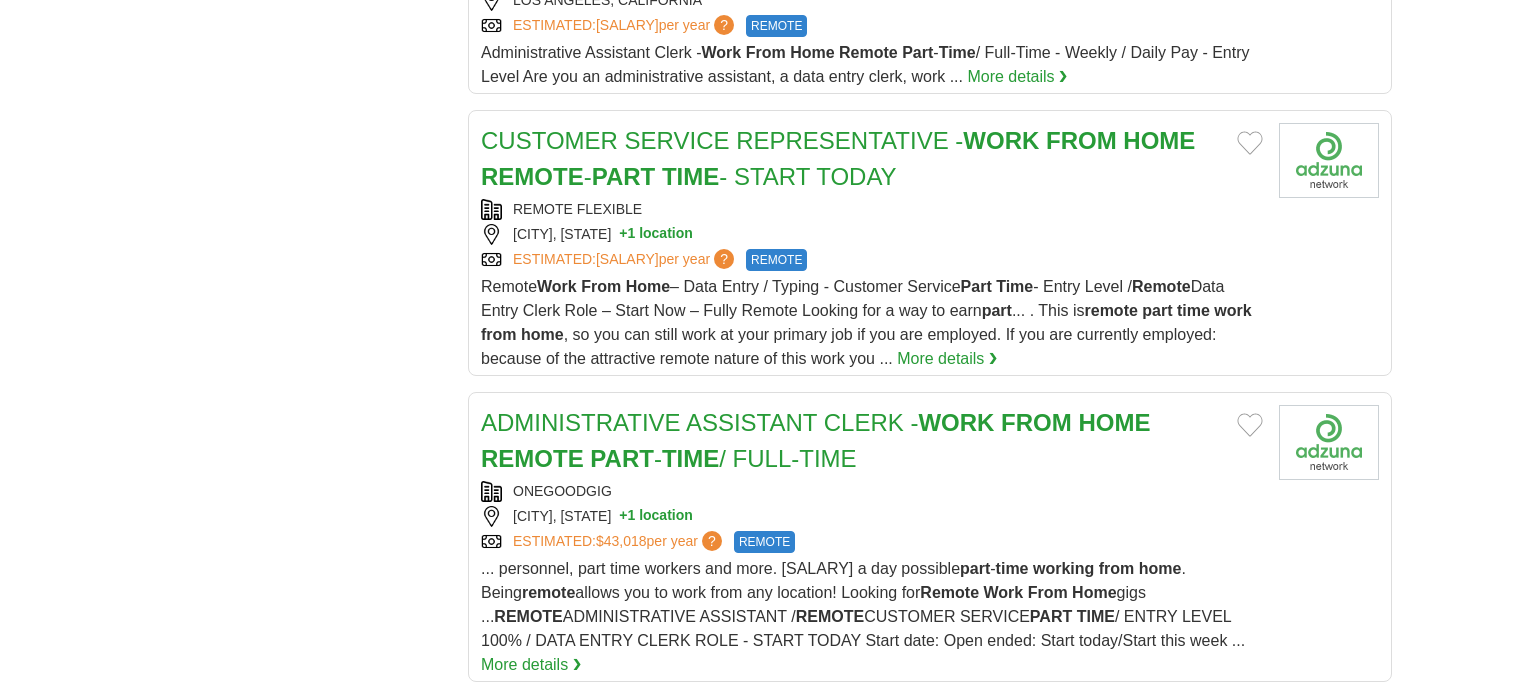 scroll, scrollTop: 2364, scrollLeft: 0, axis: vertical 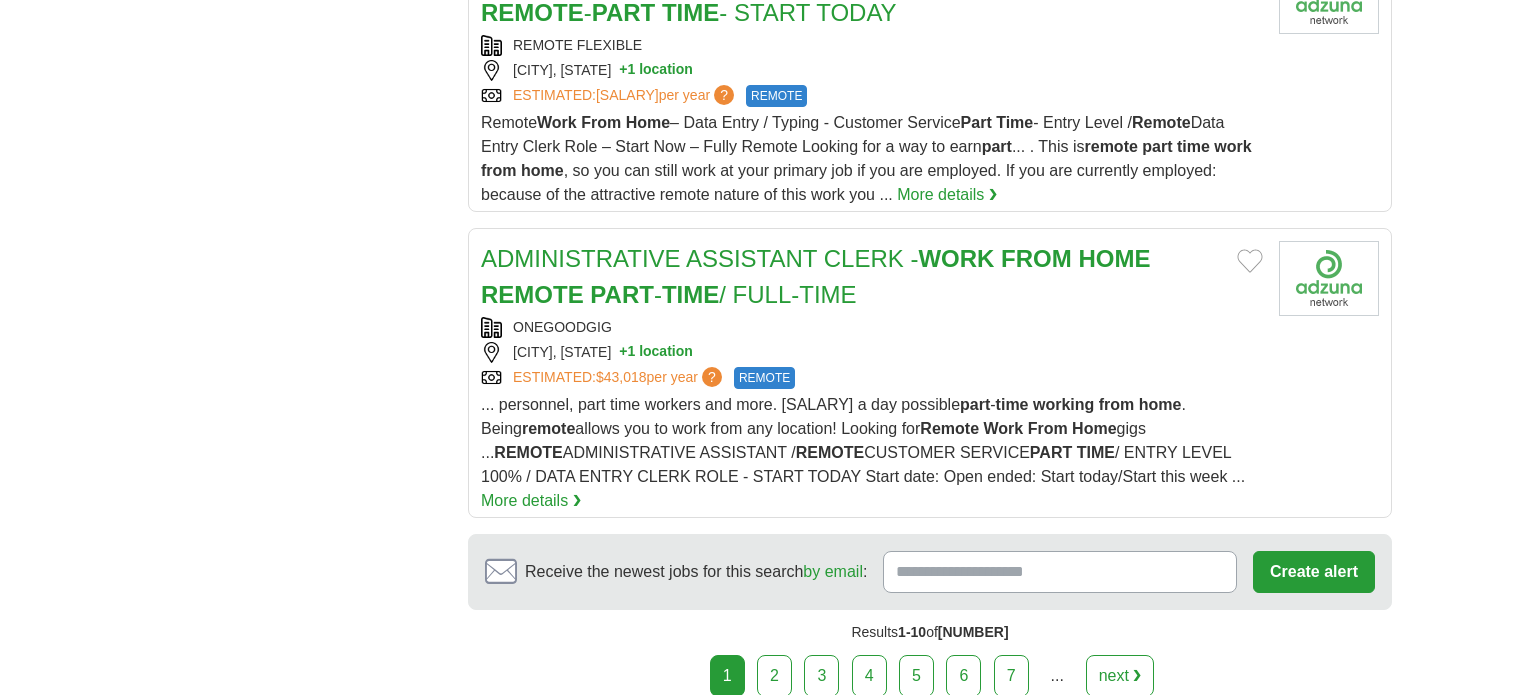 click on "Results  1-10  of  6,771" at bounding box center [930, 632] 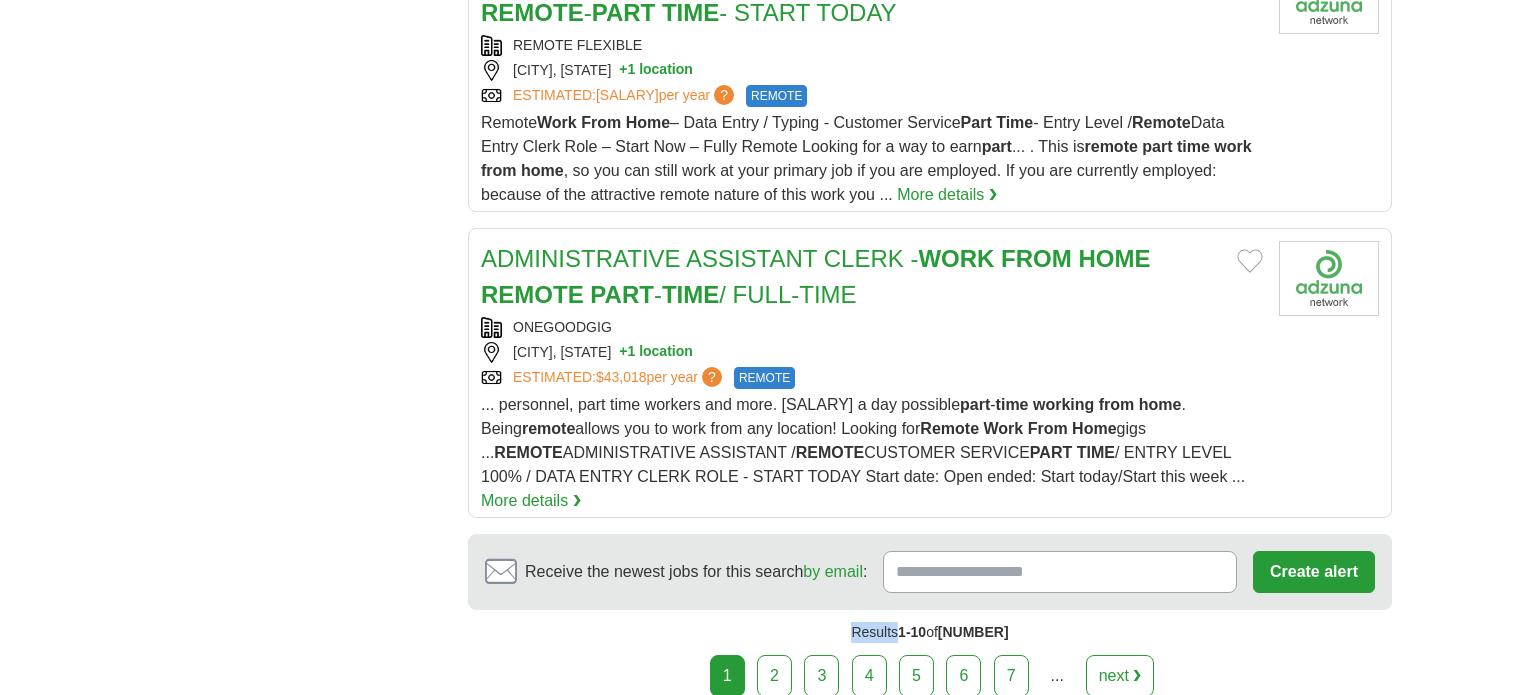 click on "Results  1-10  of  6,771" at bounding box center (930, 632) 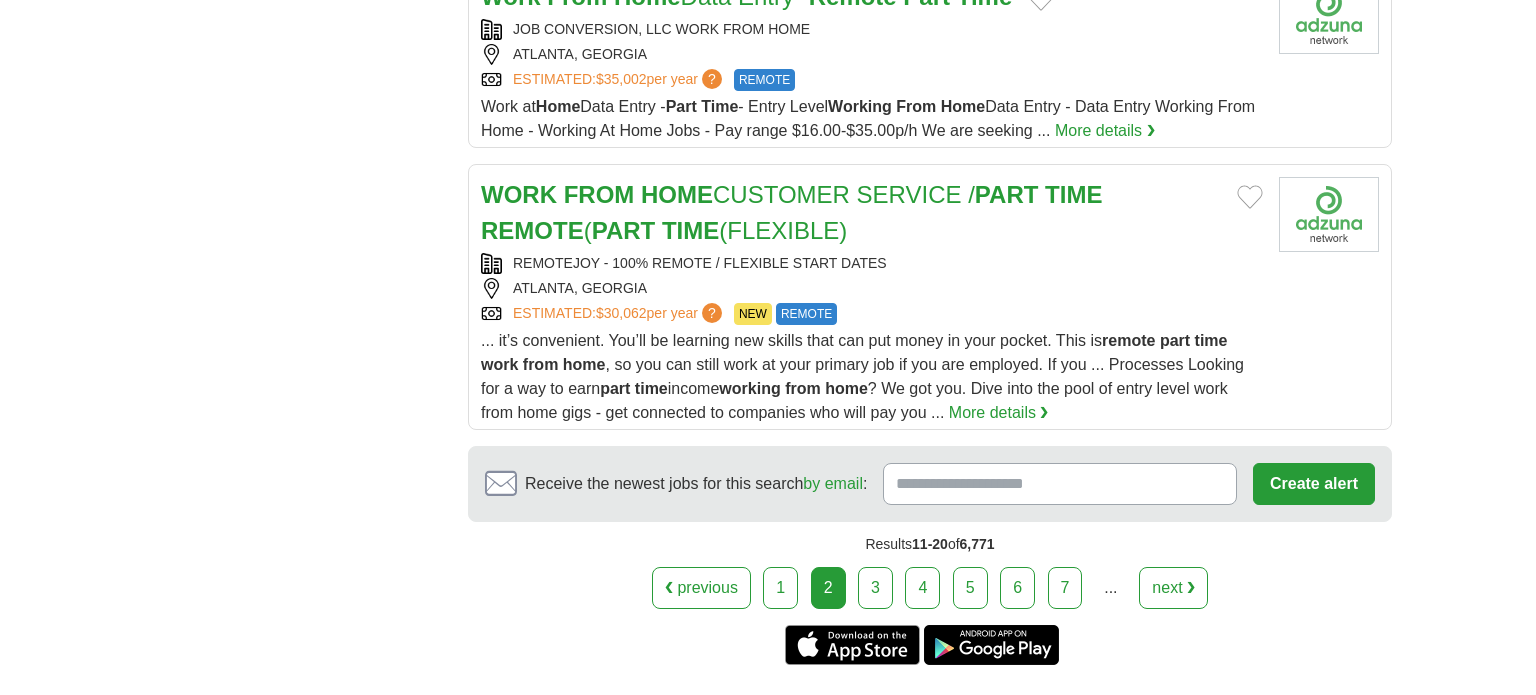 scroll, scrollTop: 2778, scrollLeft: 0, axis: vertical 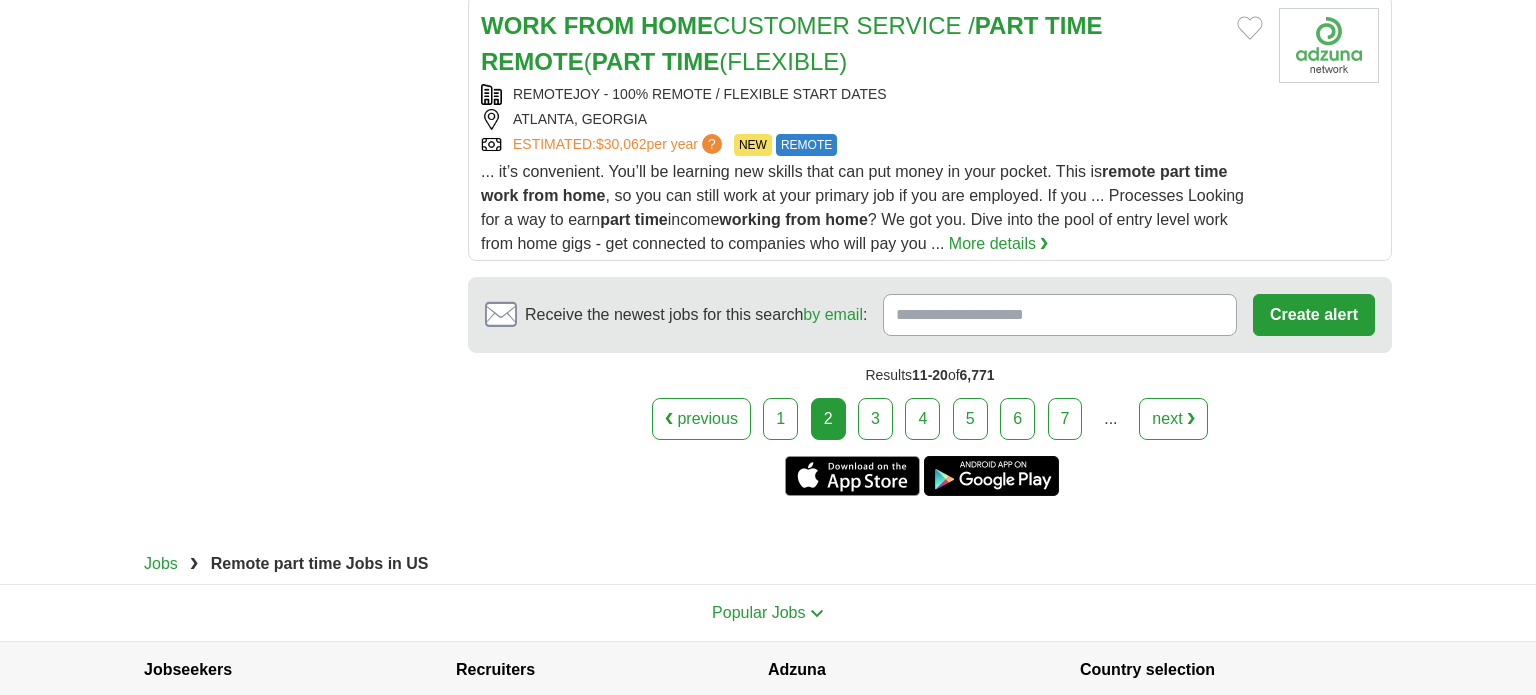 click on "7" at bounding box center (1065, 419) 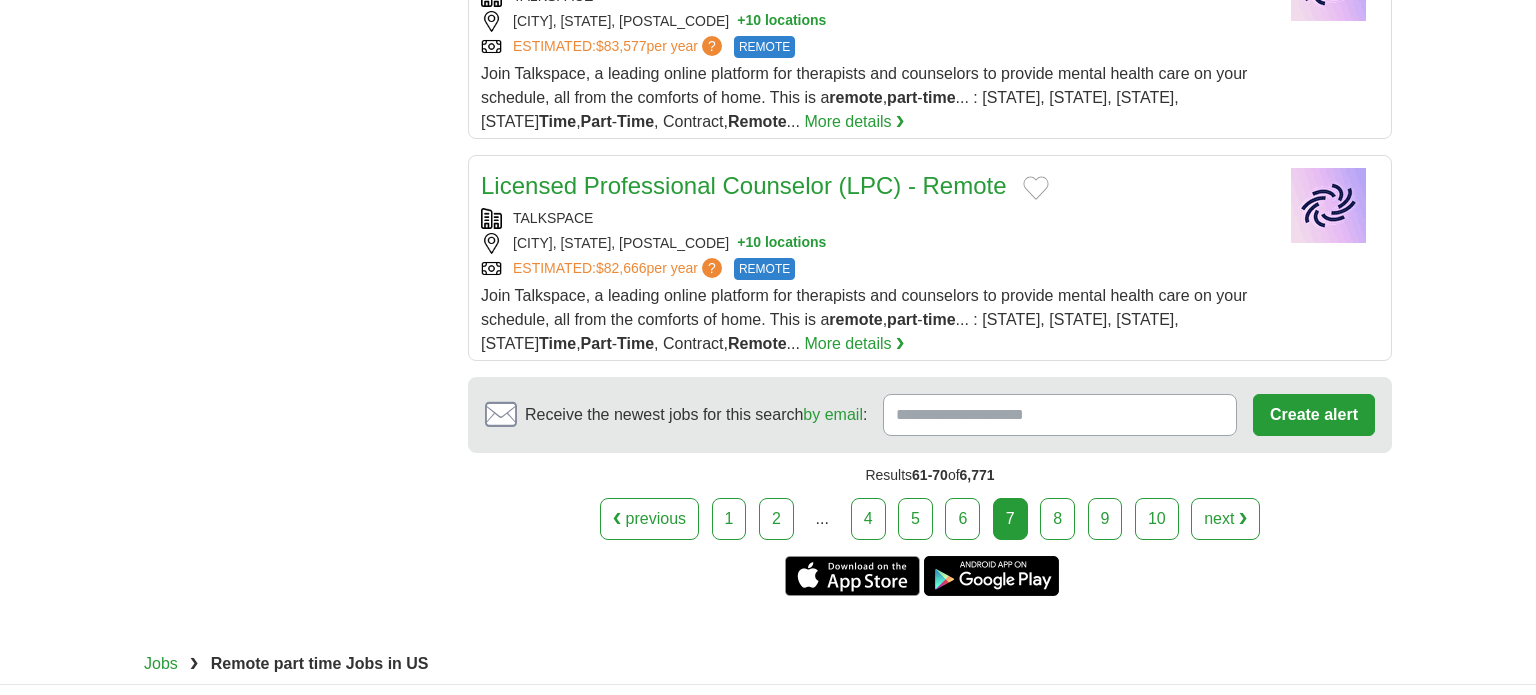 scroll, scrollTop: 2408, scrollLeft: 0, axis: vertical 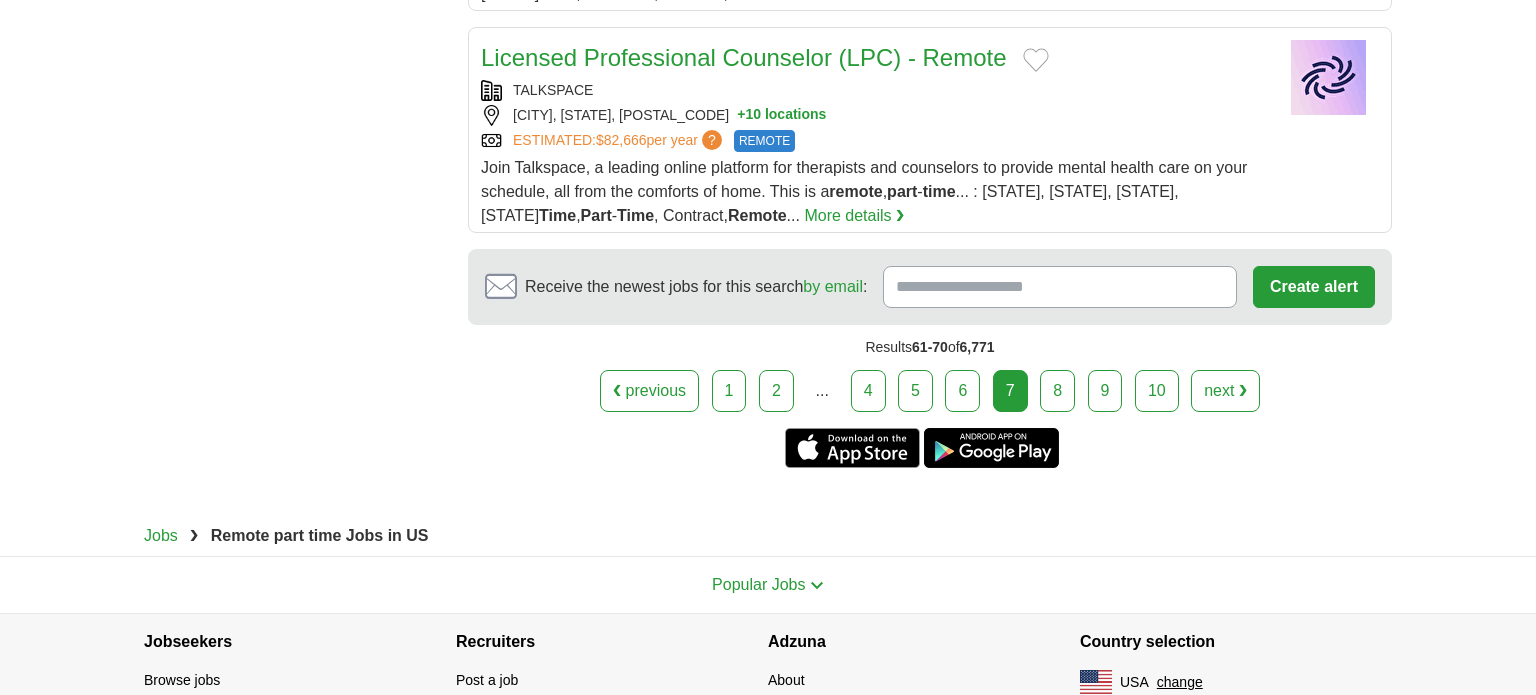 click on "10" at bounding box center [1157, 391] 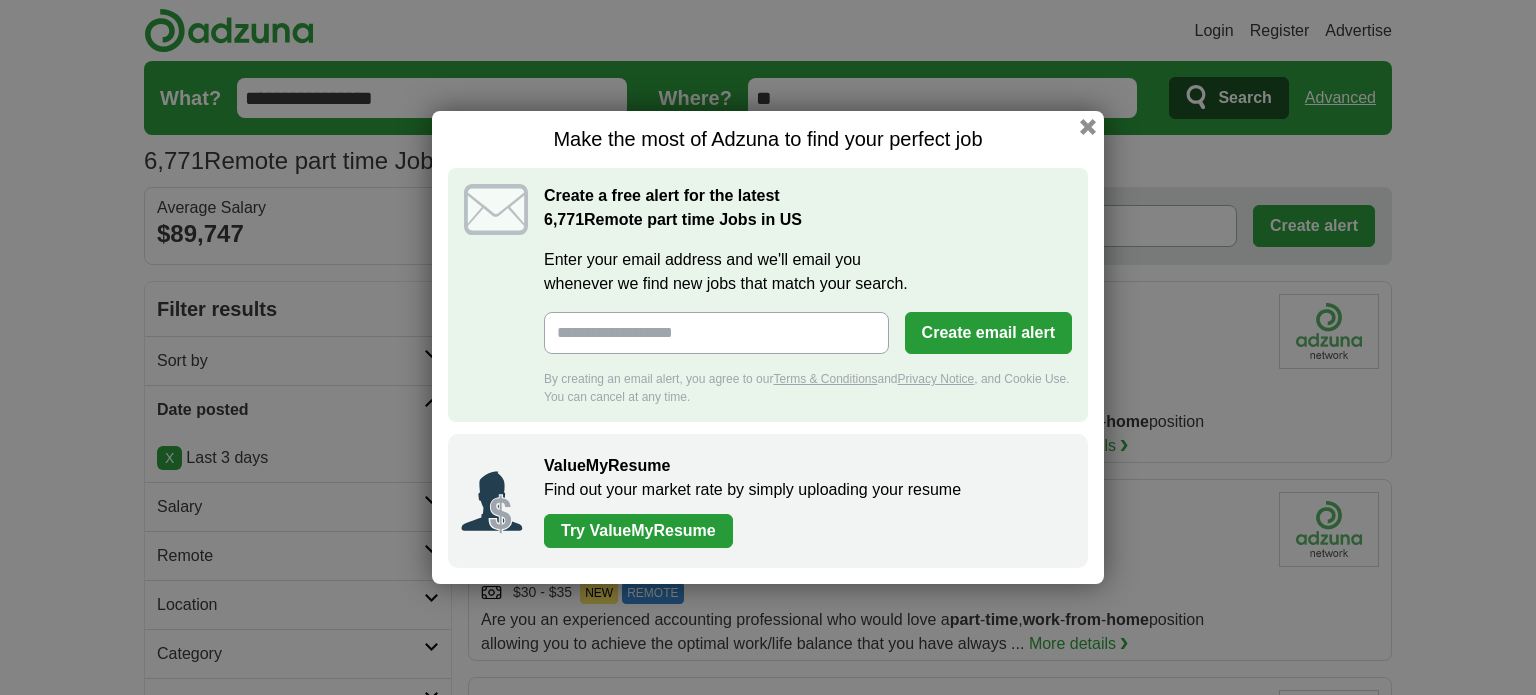 scroll, scrollTop: 0, scrollLeft: 0, axis: both 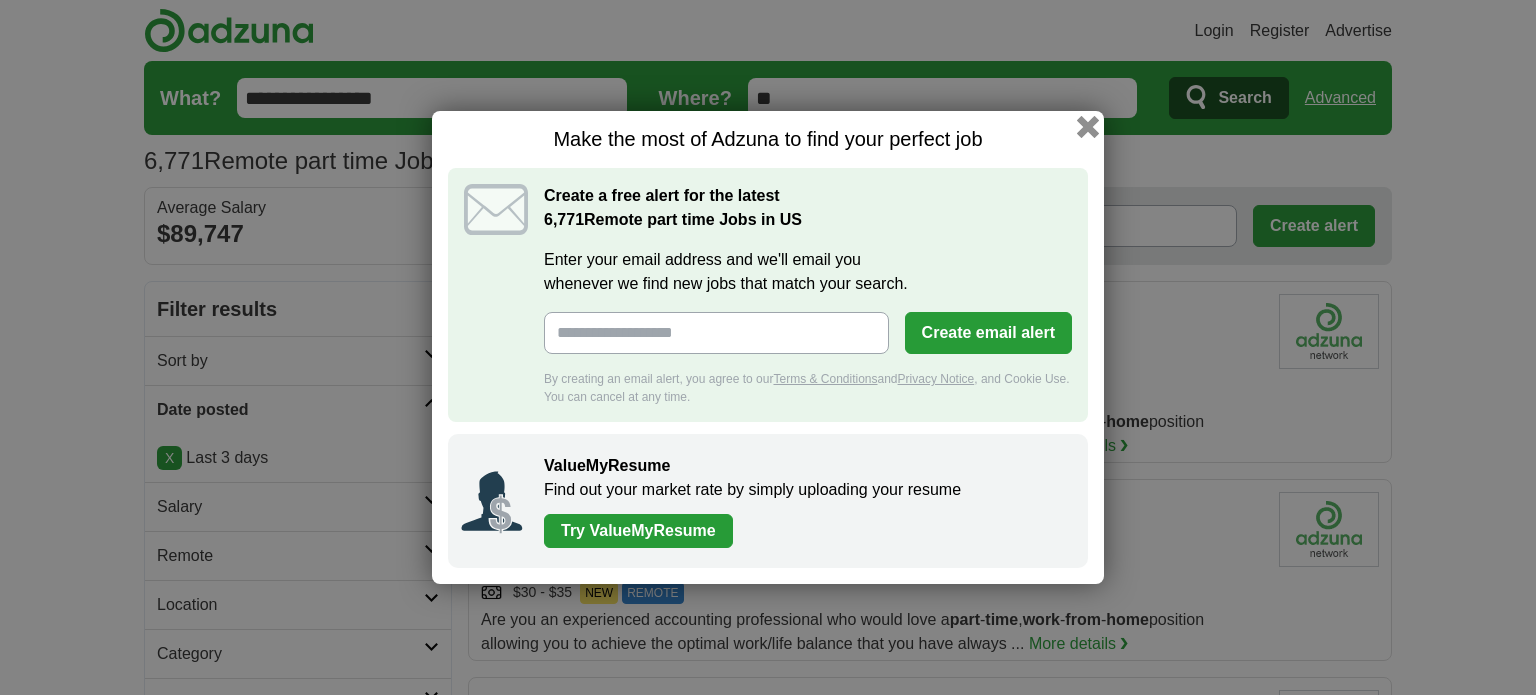 click at bounding box center (1088, 127) 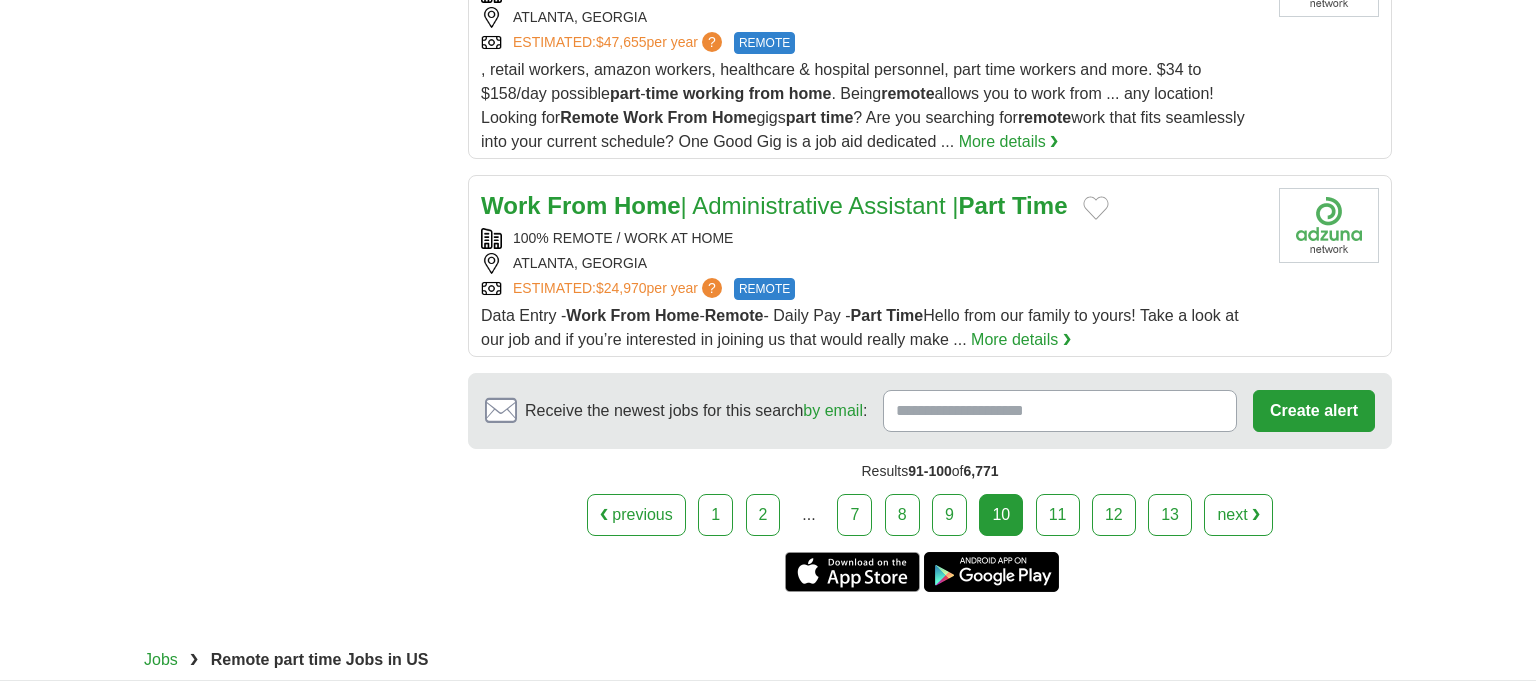 scroll, scrollTop: 2616, scrollLeft: 0, axis: vertical 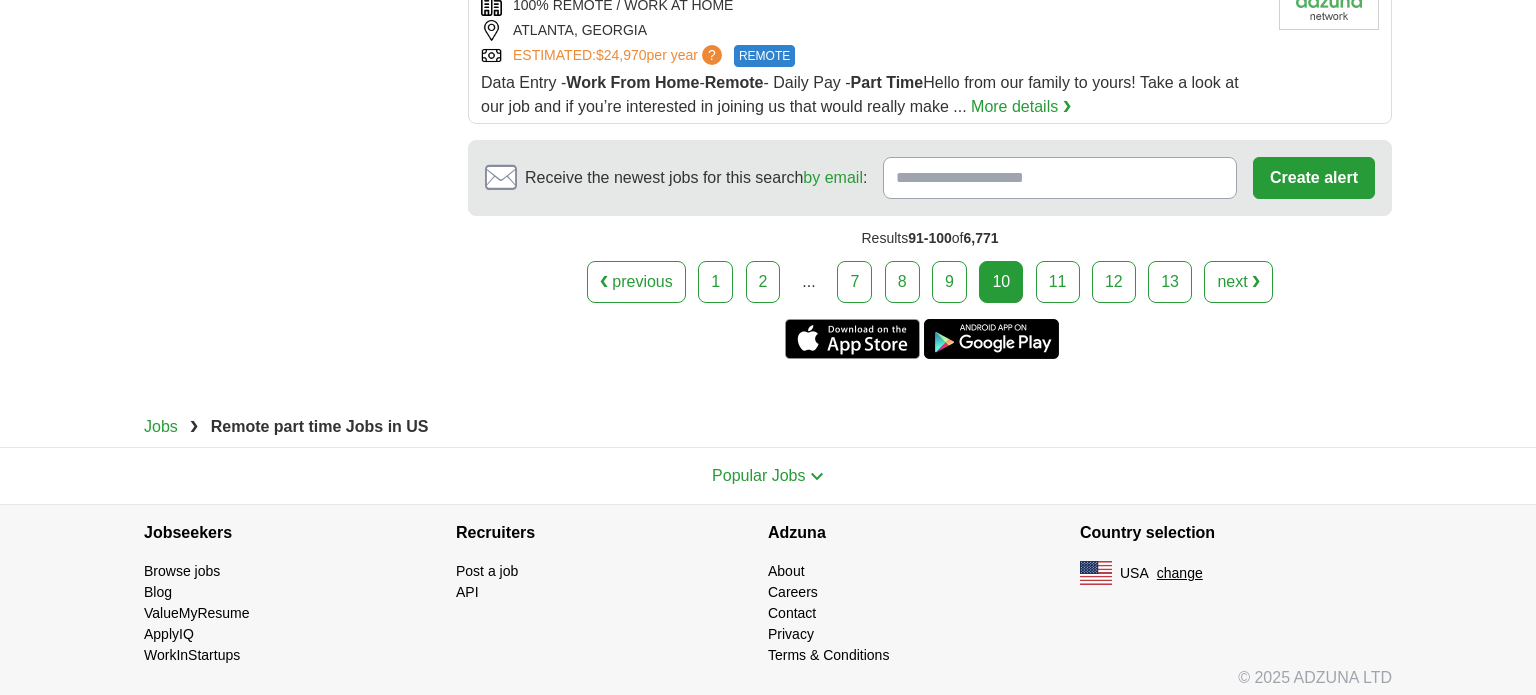 click on "13" at bounding box center (1170, 282) 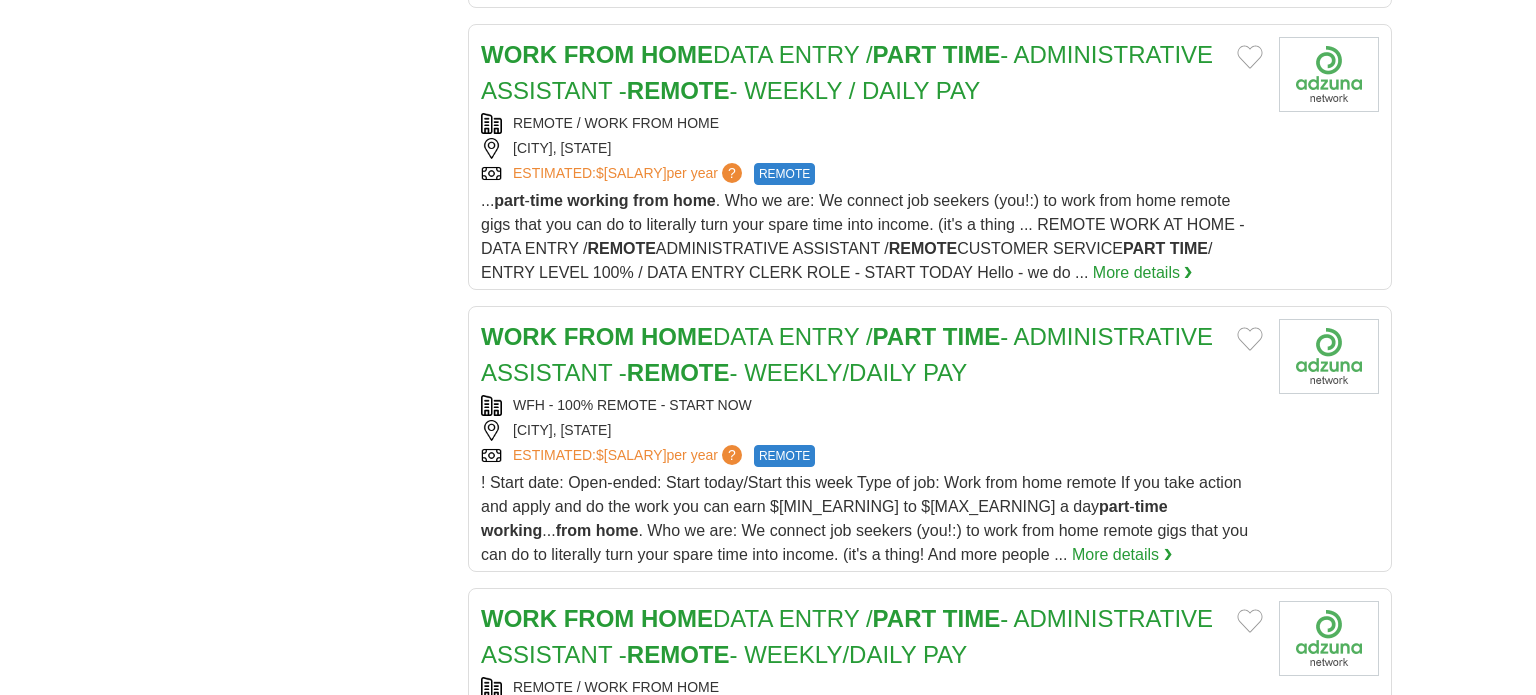 scroll, scrollTop: 2495, scrollLeft: 0, axis: vertical 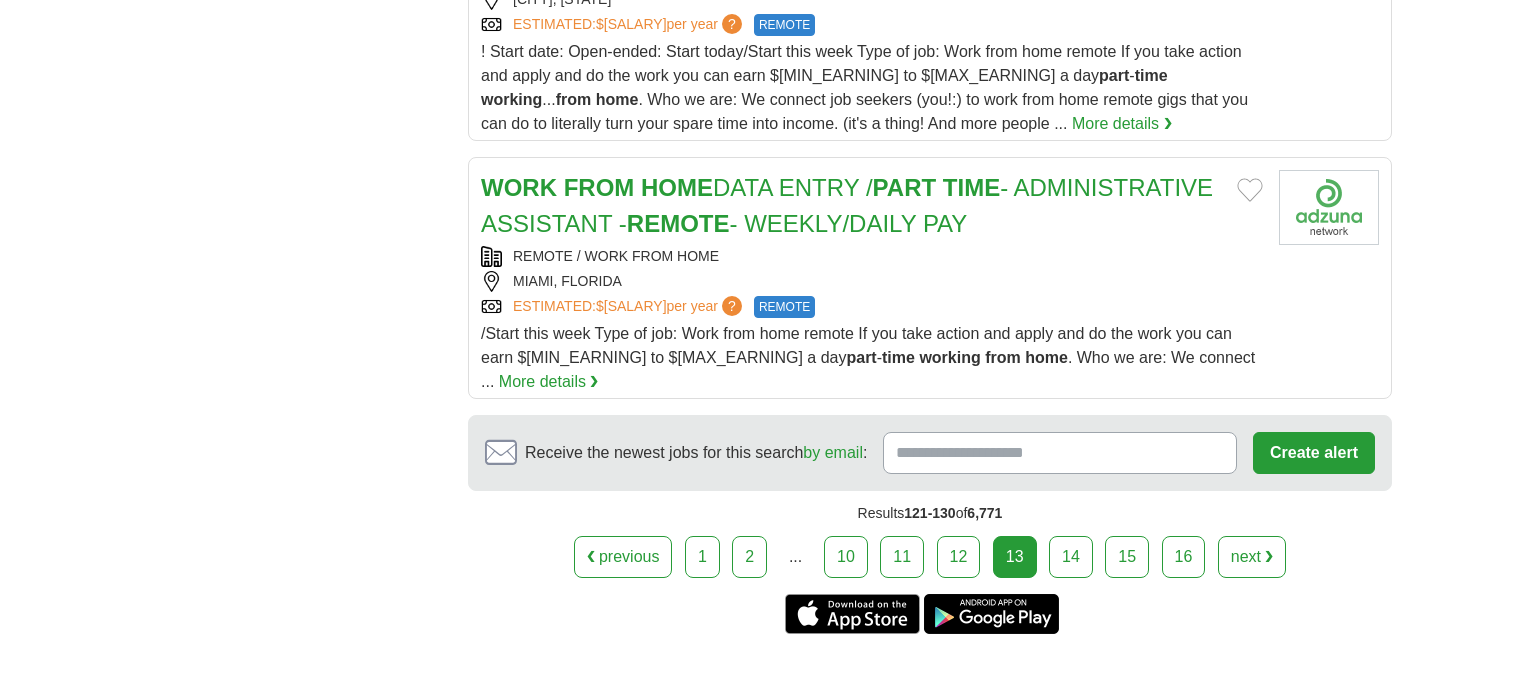 click on "16" at bounding box center [1184, 557] 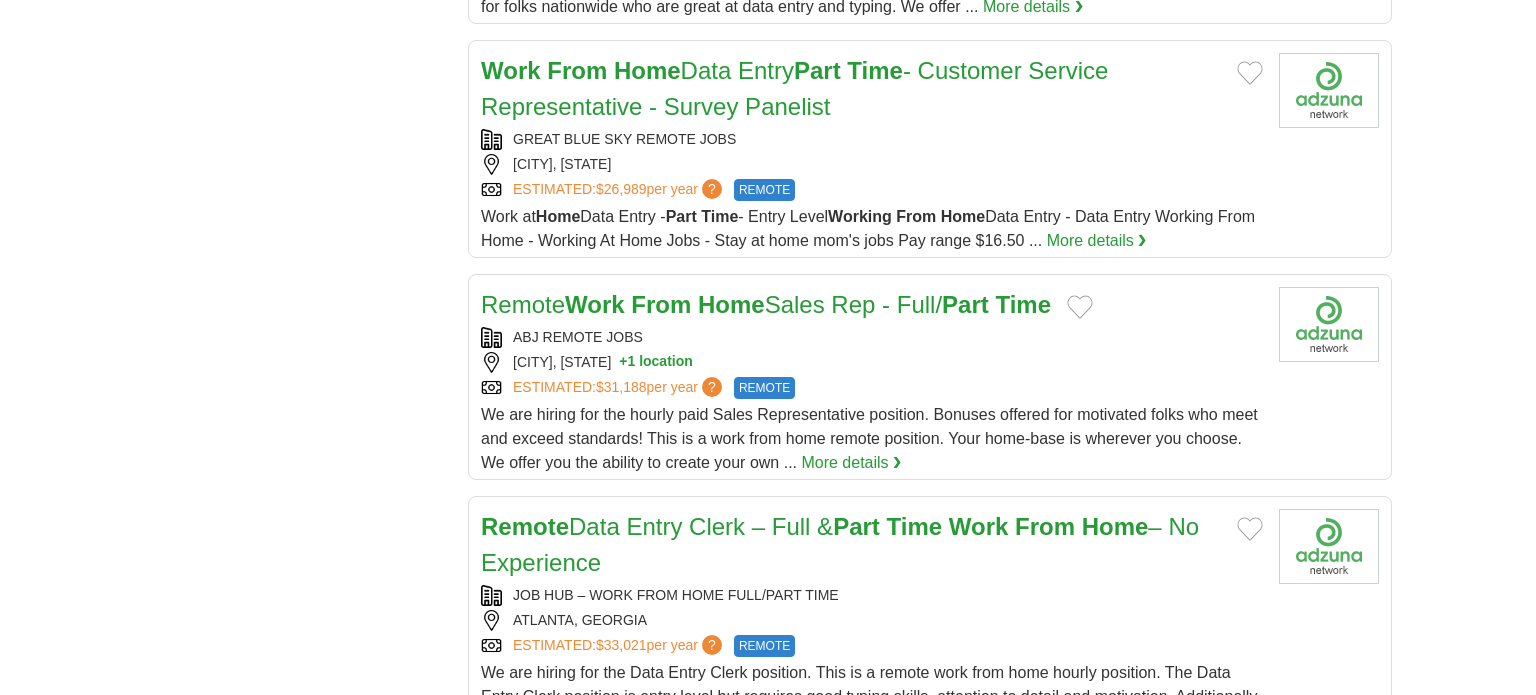 scroll, scrollTop: 2507, scrollLeft: 0, axis: vertical 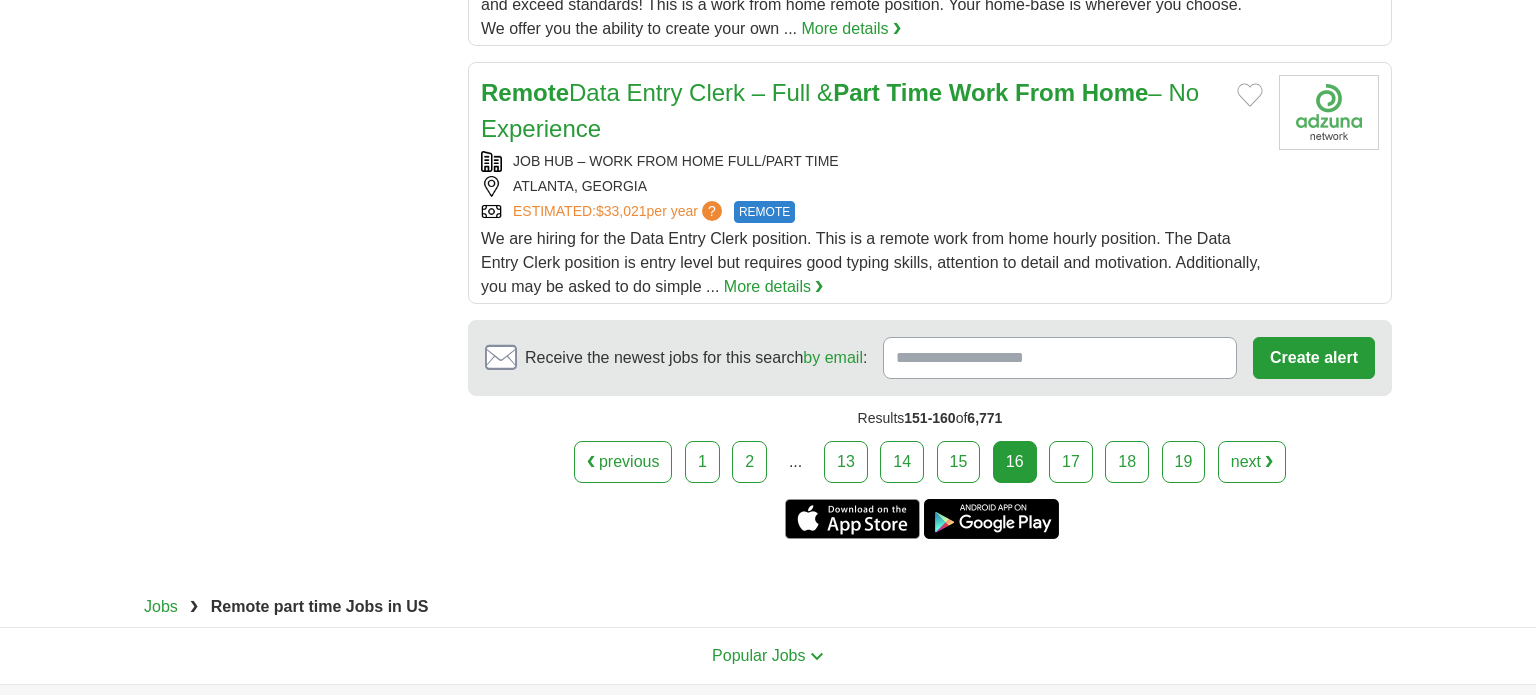 click on "19" at bounding box center (1184, 462) 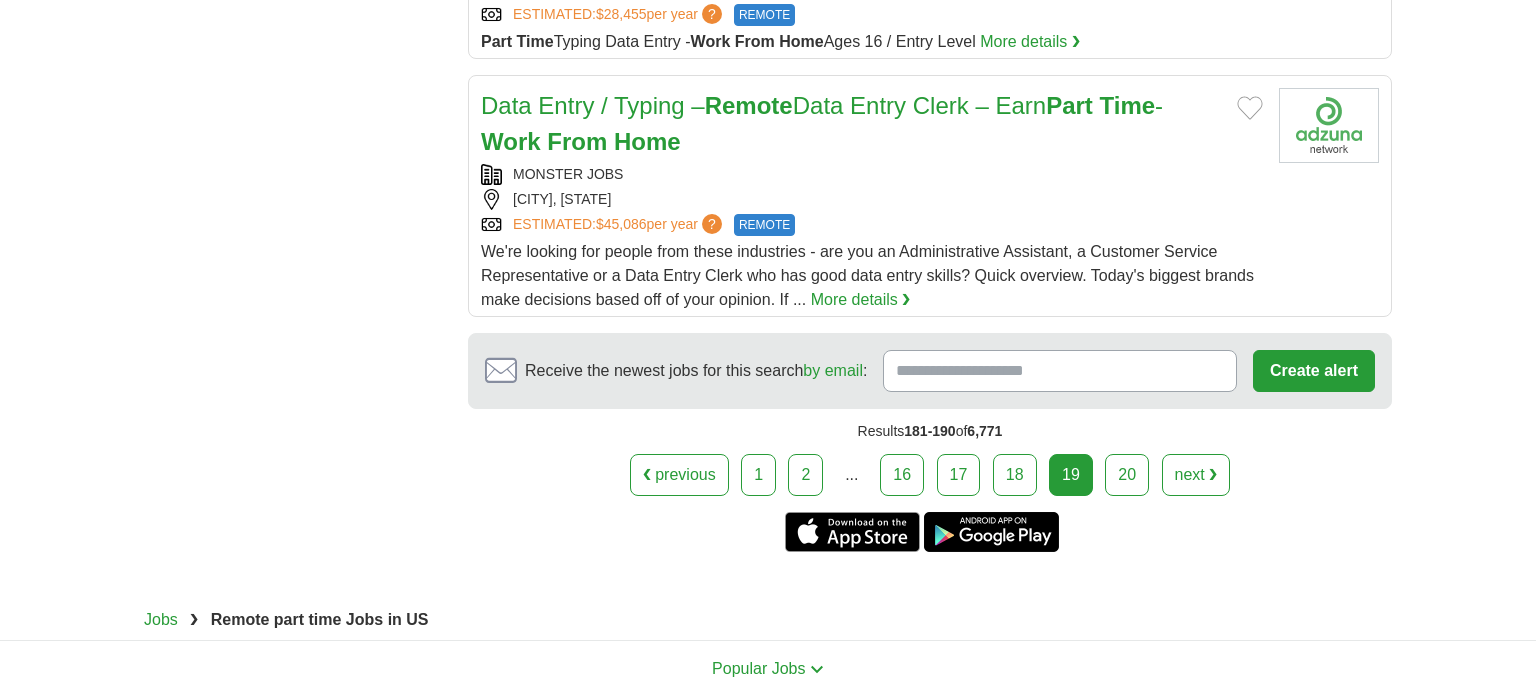 scroll, scrollTop: 2564, scrollLeft: 0, axis: vertical 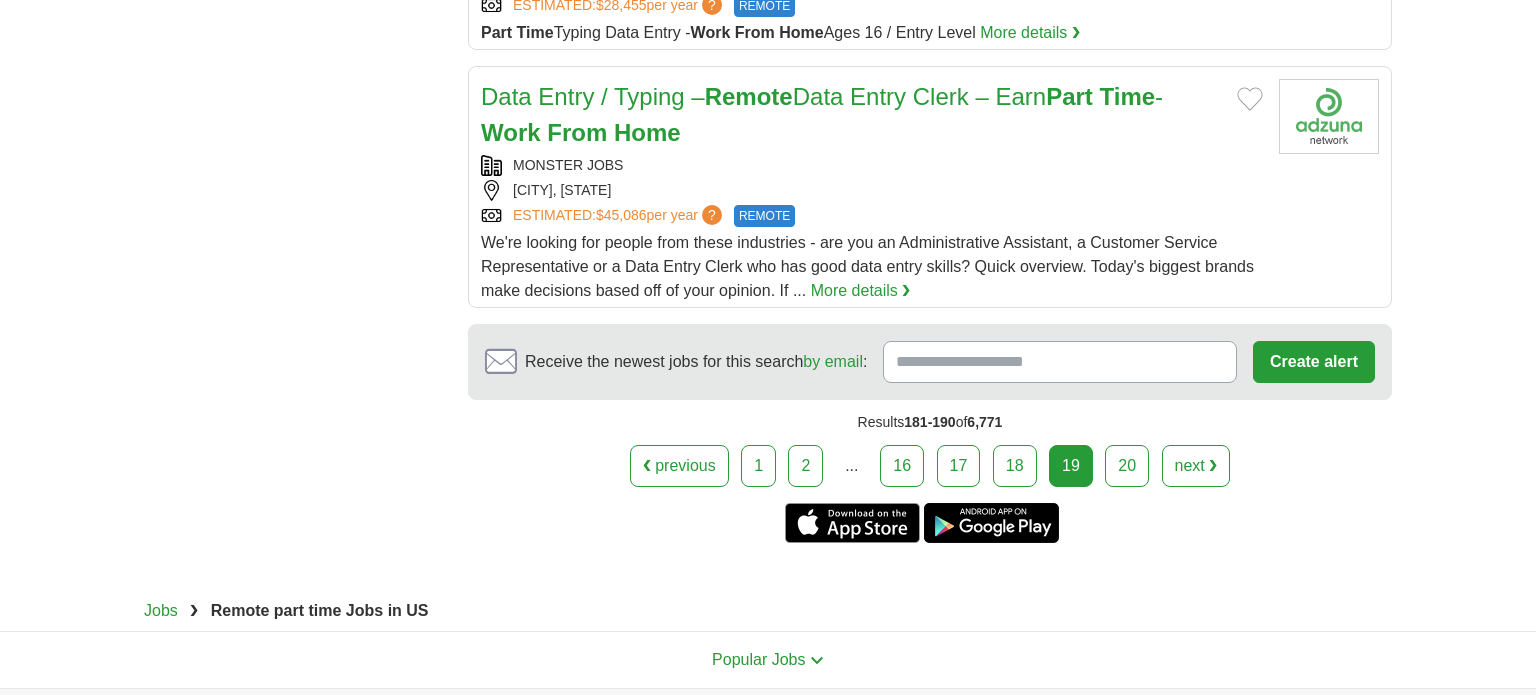 click on "20" at bounding box center [1127, 466] 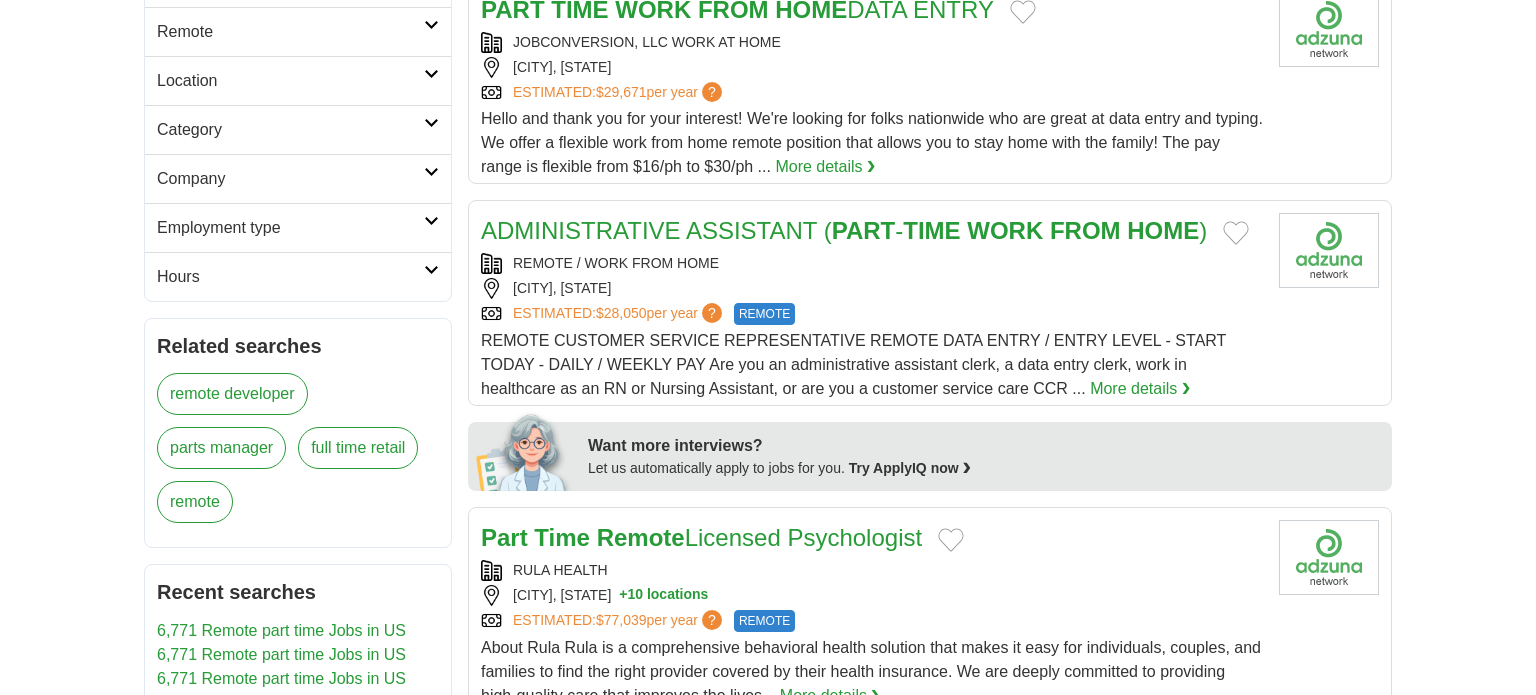 scroll, scrollTop: 676, scrollLeft: 0, axis: vertical 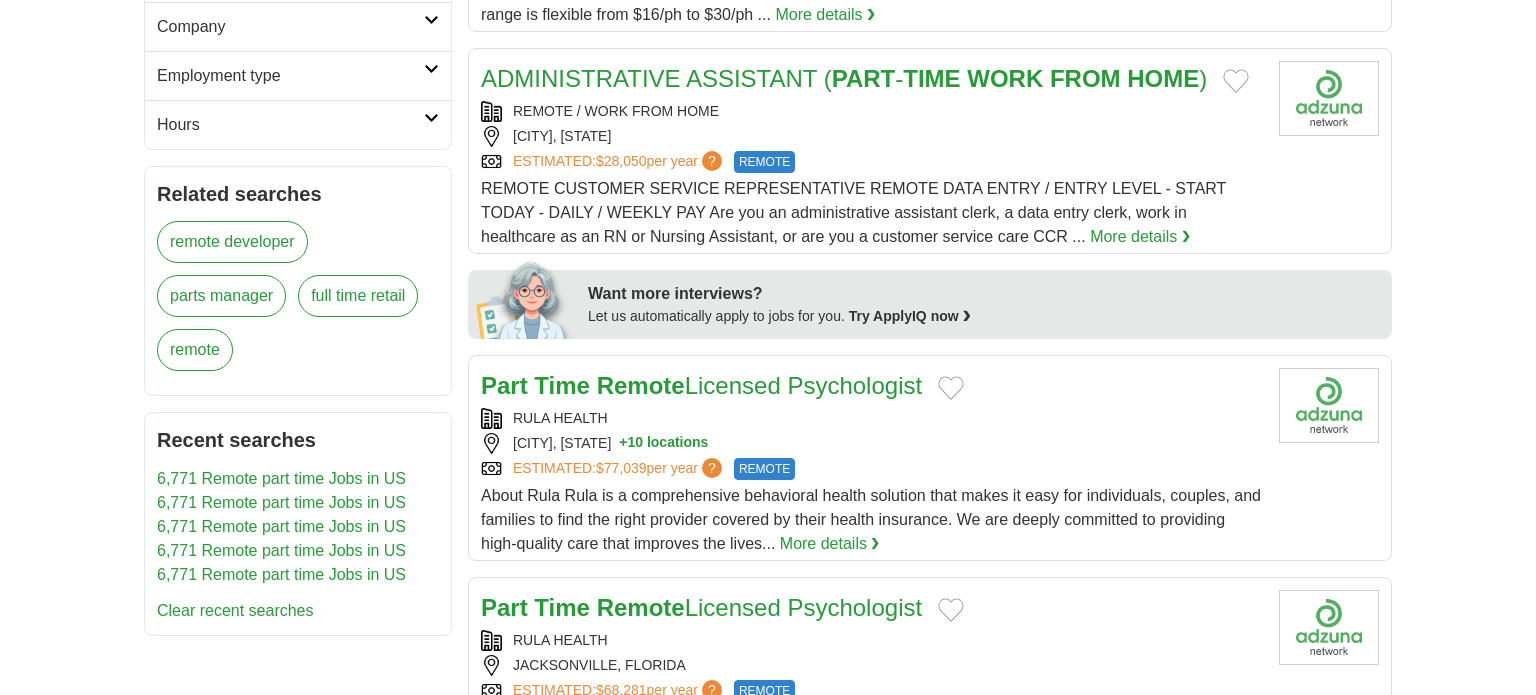 click on "[CITY], [STATE]" at bounding box center [872, 136] 